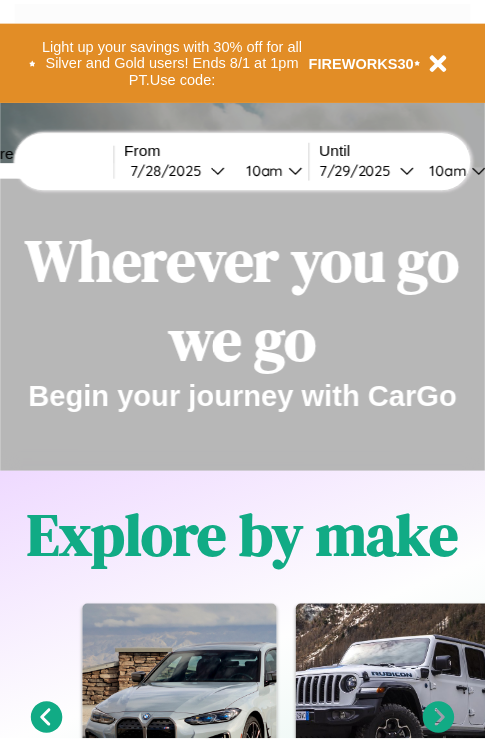 scroll, scrollTop: 0, scrollLeft: 0, axis: both 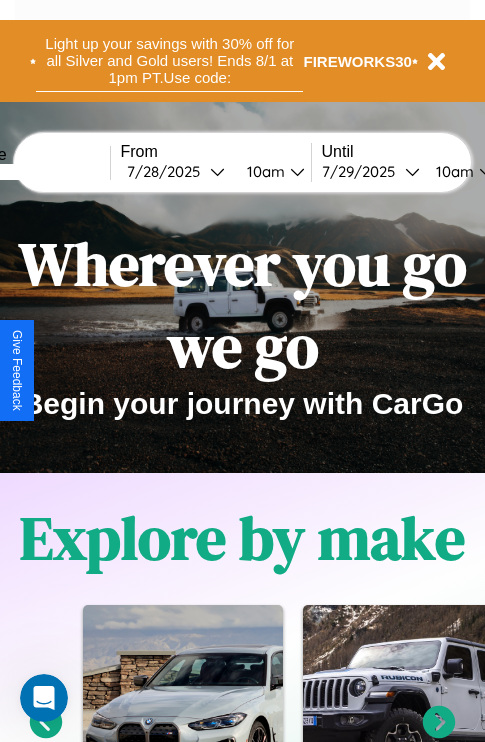 click on "Light up your savings with 30% off for all Silver and Gold users! Ends 8/1 at 1pm PT.  Use code:" at bounding box center (169, 61) 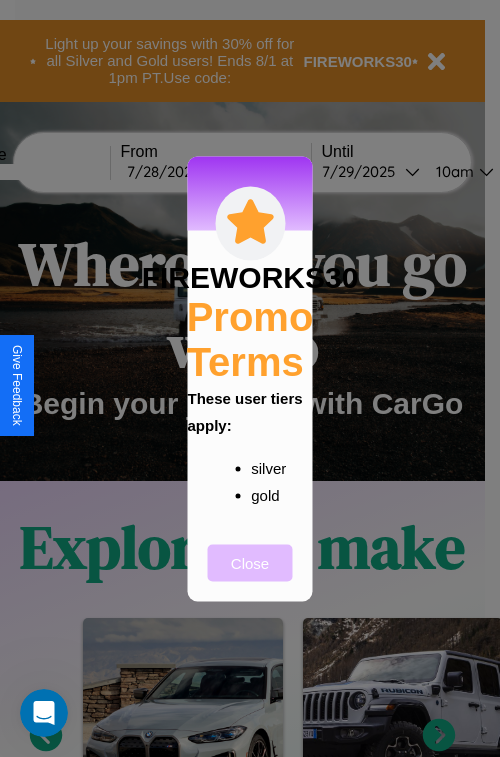 click on "Close" at bounding box center (250, 562) 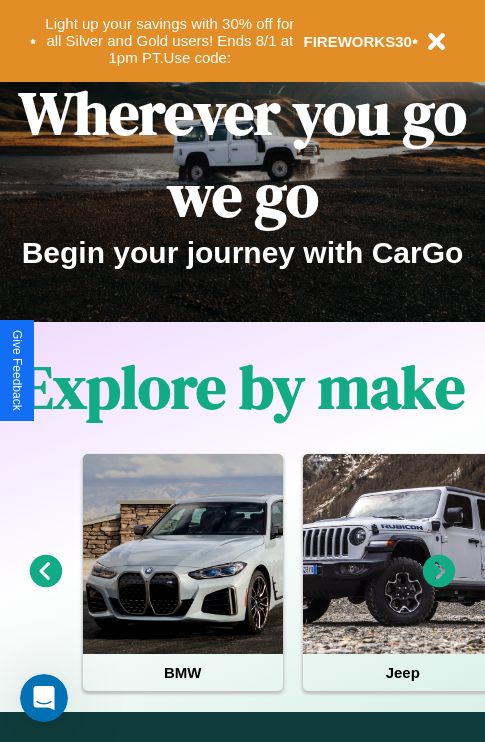 scroll, scrollTop: 0, scrollLeft: 0, axis: both 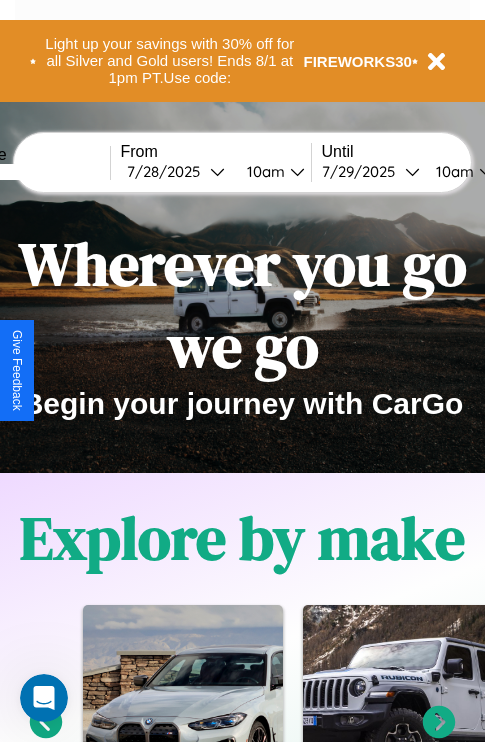click at bounding box center [35, 172] 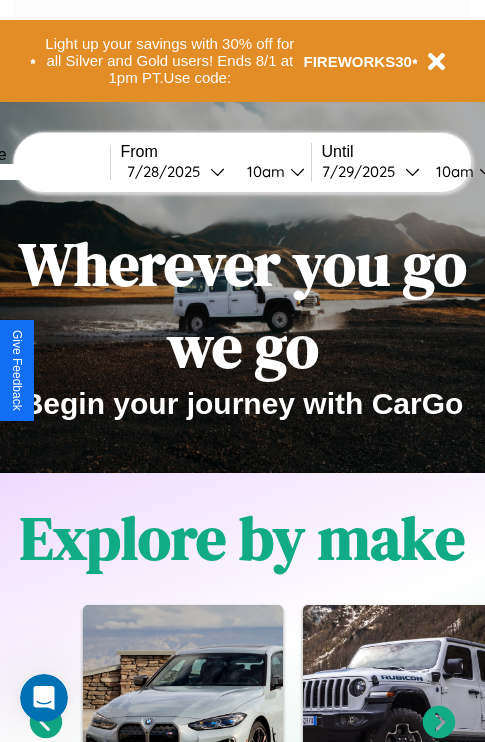 type on "******" 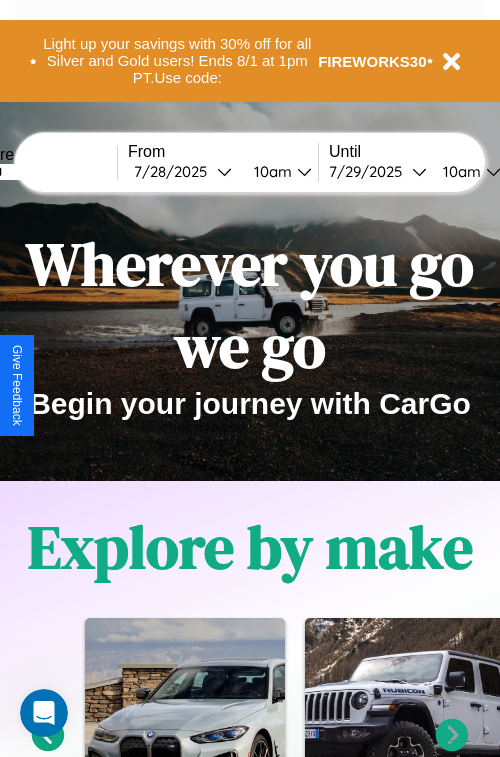 select on "*" 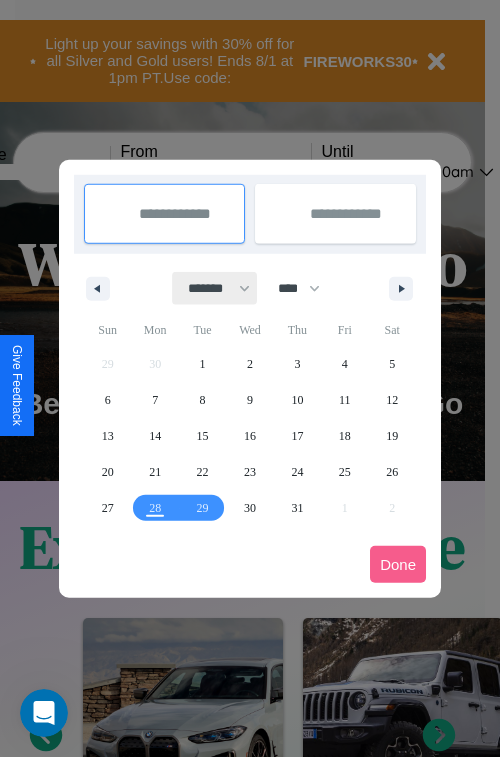 click on "******* ******** ***** ***** *** **** **** ****** ********* ******* ******** ********" at bounding box center (215, 288) 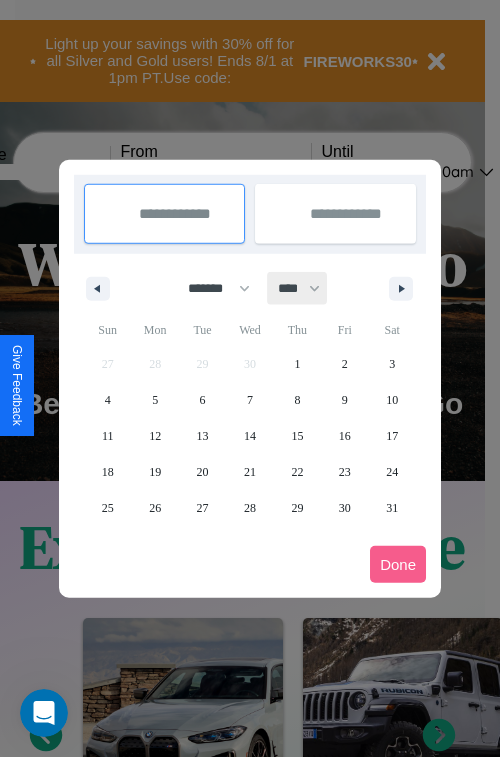 click on "**** **** **** **** **** **** **** **** **** **** **** **** **** **** **** **** **** **** **** **** **** **** **** **** **** **** **** **** **** **** **** **** **** **** **** **** **** **** **** **** **** **** **** **** **** **** **** **** **** **** **** **** **** **** **** **** **** **** **** **** **** **** **** **** **** **** **** **** **** **** **** **** **** **** **** **** **** **** **** **** **** **** **** **** **** **** **** **** **** **** **** **** **** **** **** **** **** **** **** **** **** **** **** **** **** **** **** **** **** **** **** **** **** **** **** **** **** **** **** **** ****" at bounding box center [298, 288] 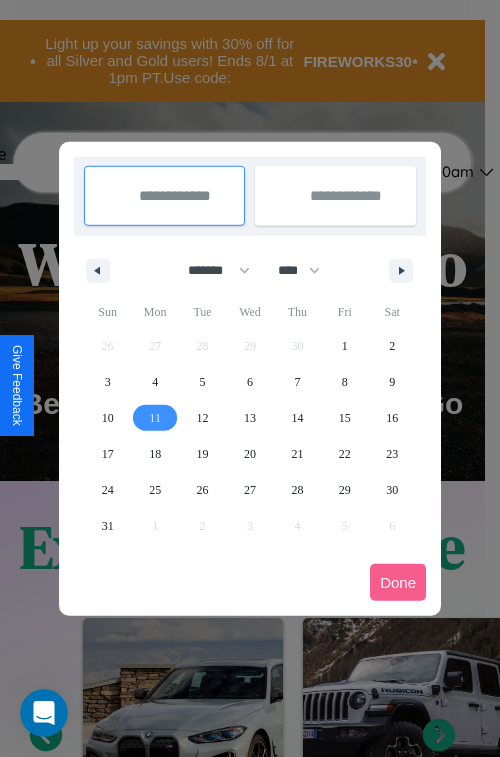 click on "11" at bounding box center [155, 418] 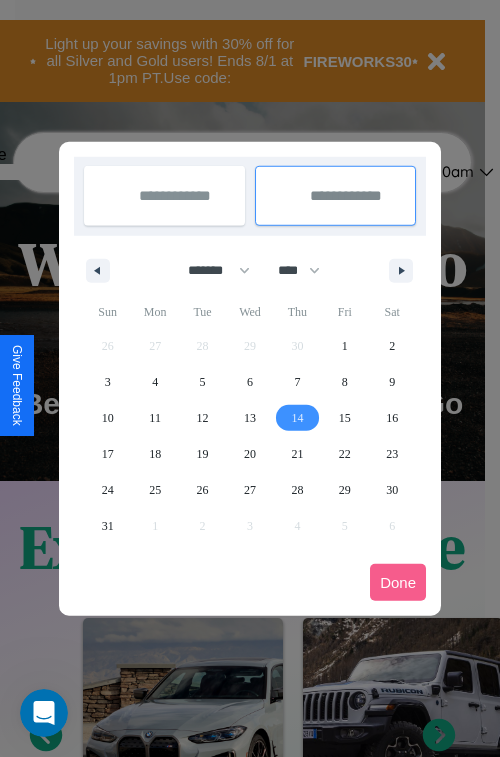 click on "14" at bounding box center [297, 418] 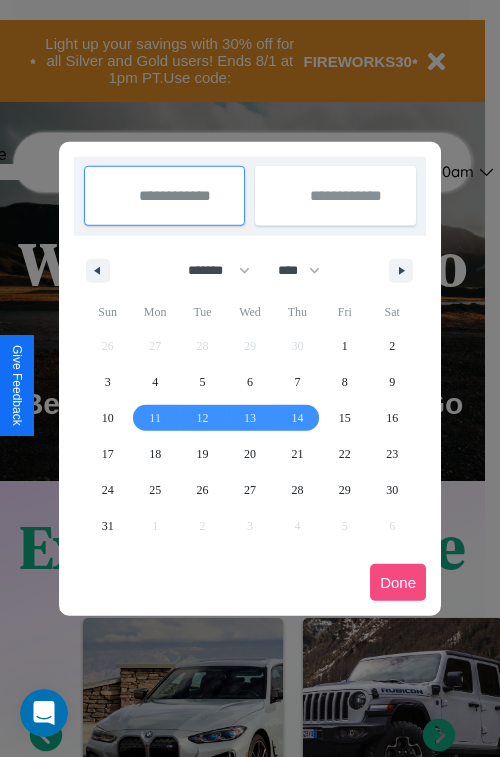 click on "Done" at bounding box center [398, 582] 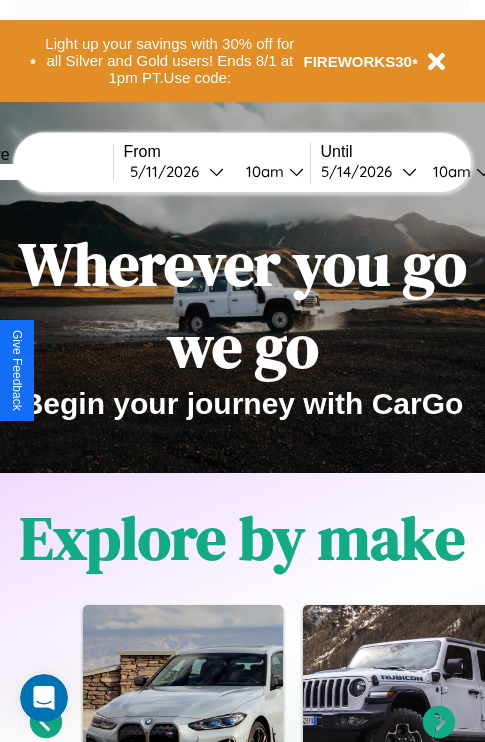 click on "10am" at bounding box center (262, 171) 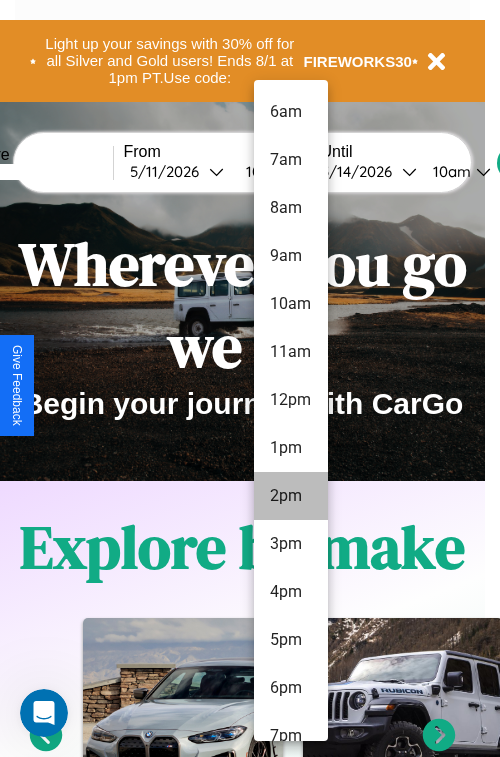 click on "2pm" at bounding box center (291, 496) 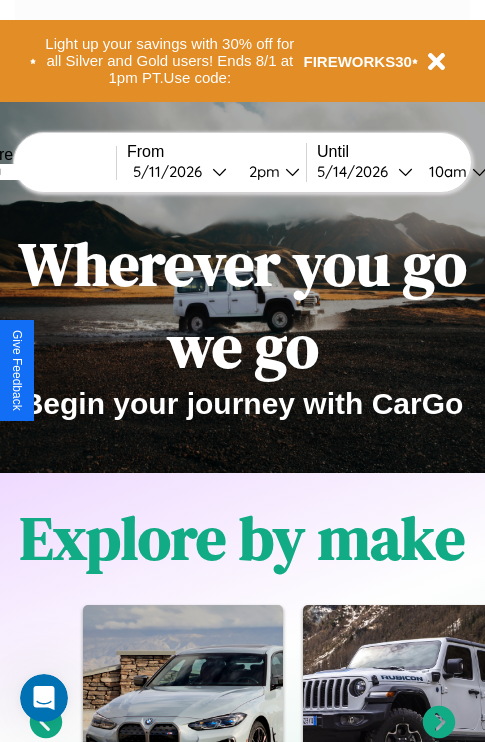 click on "10am" at bounding box center (445, 171) 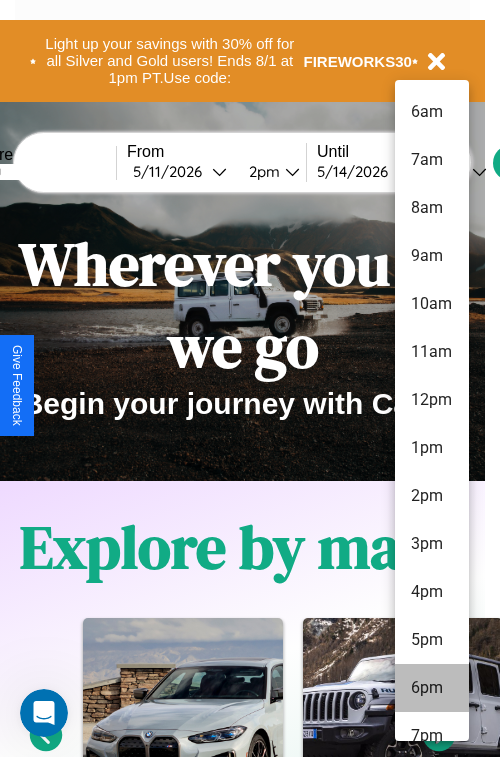 click on "6pm" at bounding box center [432, 688] 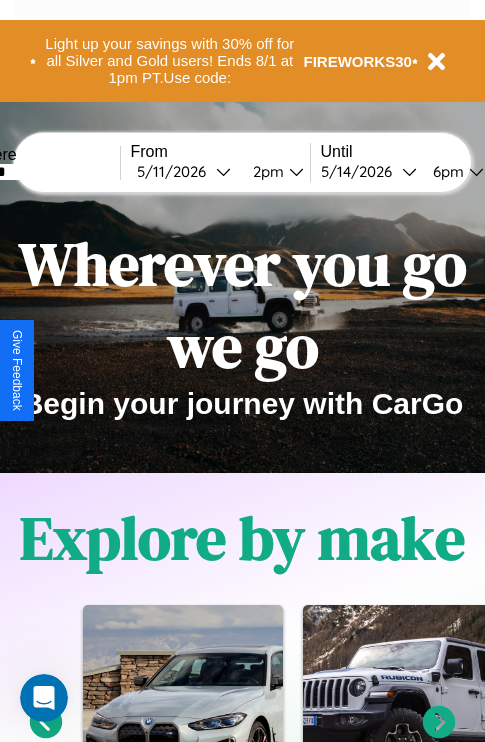 scroll, scrollTop: 0, scrollLeft: 66, axis: horizontal 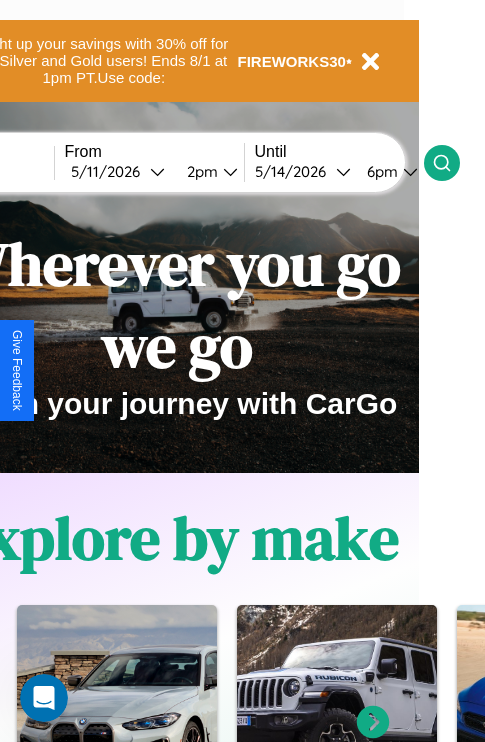 click 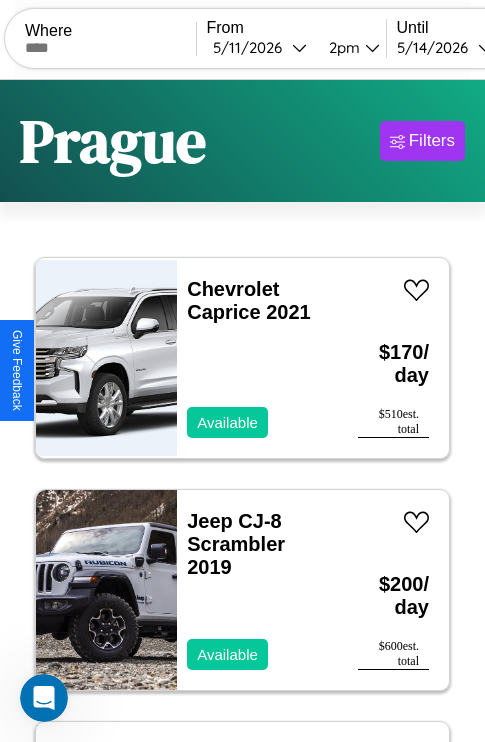 scroll, scrollTop: 95, scrollLeft: 0, axis: vertical 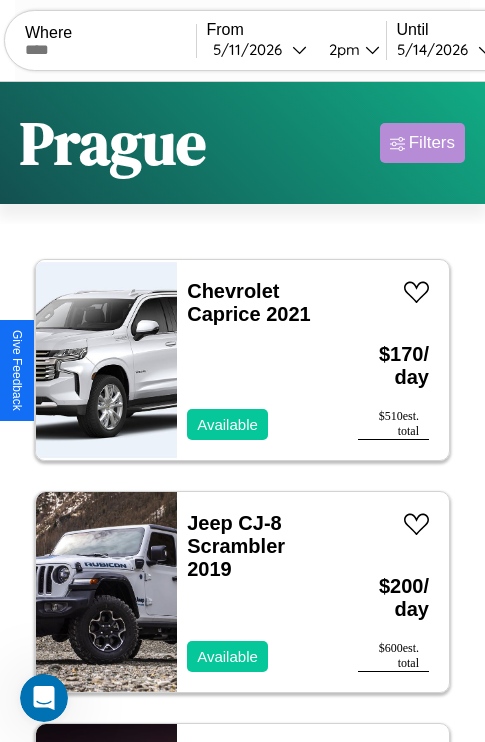 click on "Filters" at bounding box center (432, 143) 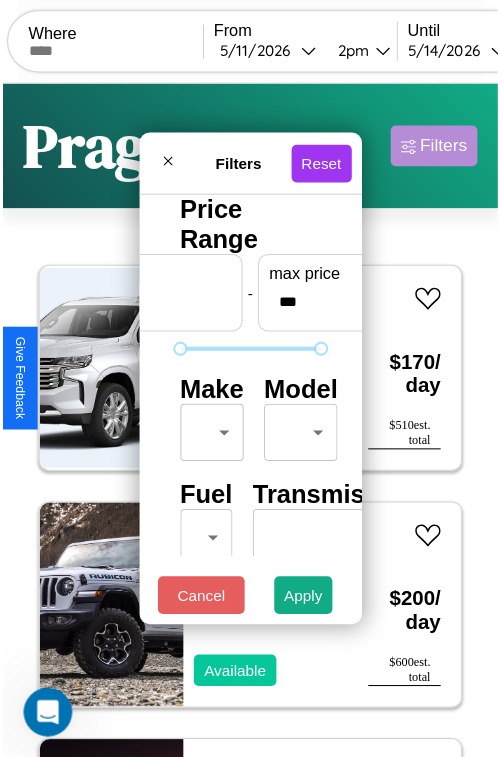 scroll, scrollTop: 59, scrollLeft: 0, axis: vertical 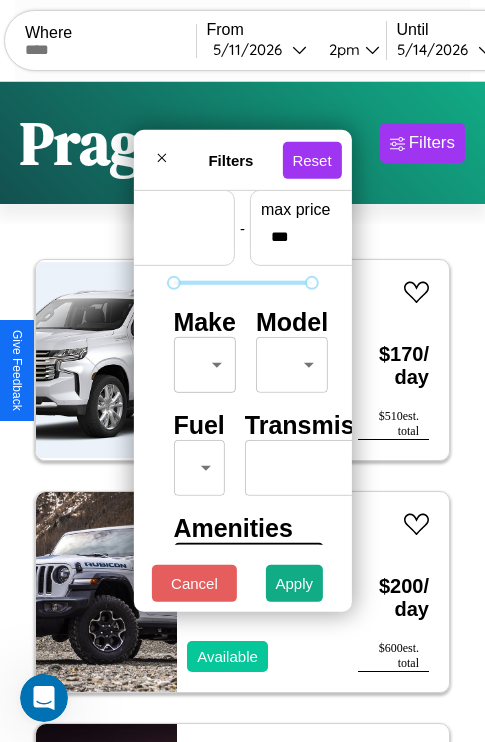 click on "CarGo Where From [DATE] [TIME] Until [DATE] [TIME] Become a Host Login Sign Up [CITY] Filters 22  cars in this area These cars can be picked up in this city. Chevrolet   Caprice   2021 Available $ 170  / day $ 510  est. total Jeep   CJ-8 Scrambler   2019 Available $ 200  / day $ 600  est. total Maserati   228   2016 Available $ 170  / day $ 510  est. total Kia   EV6   2023 Available $ 40  / day $ 120  est. total Honda   VFR800A   2014 Available $ 80  / day $ 240  est. total Volkswagen   Golf GTI   2023 Available $ 60  / day $ 180  est. total Nissan   ARIYA   2014 Available $ 110  / day $ 330  est. total Jaguar   XF   2024 Available $ 150  / day $ 450  est. total Chrysler   300C   2014 Available $ 100  / day $ 300  est. total Chrysler   Neon   2023 Available $ 190  / day $ 570  est. total Lexus   CT   2021 Available $ 160  / day $ 480  est. total Aston Martin   DB11   2021 Available $ 170  / day $ 510  est. total Buick   Encore GX   2021 Available $ 100  / day $ 300  est. total Dodge   Mirada   2021 $" at bounding box center (242, 412) 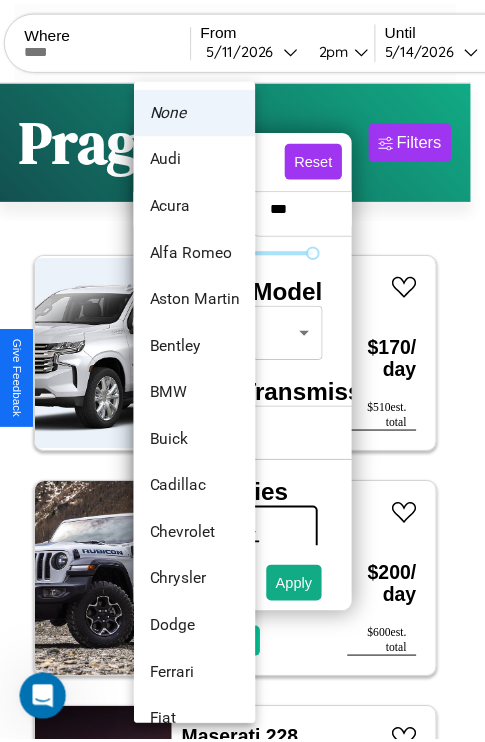 scroll, scrollTop: 86, scrollLeft: 0, axis: vertical 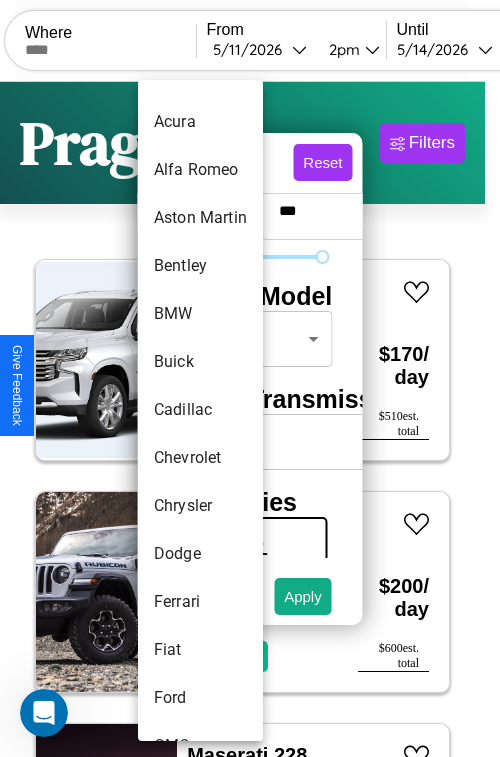 click on "Cadillac" at bounding box center [200, 410] 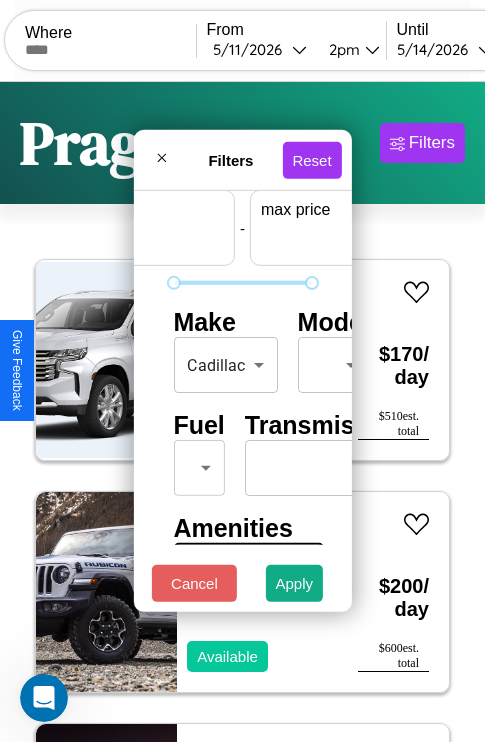 scroll, scrollTop: 59, scrollLeft: 124, axis: both 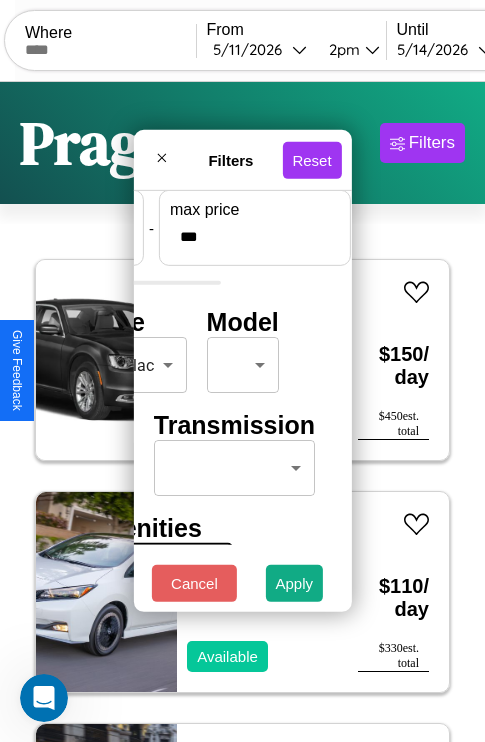 type on "***" 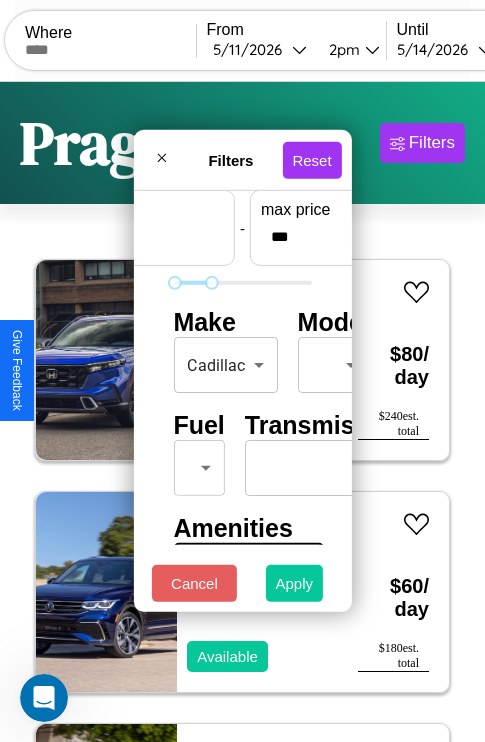type on "*" 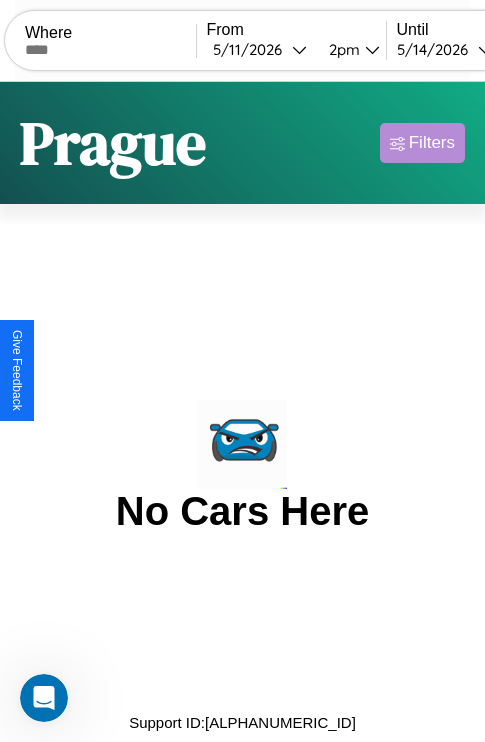 click on "Filters" at bounding box center (432, 143) 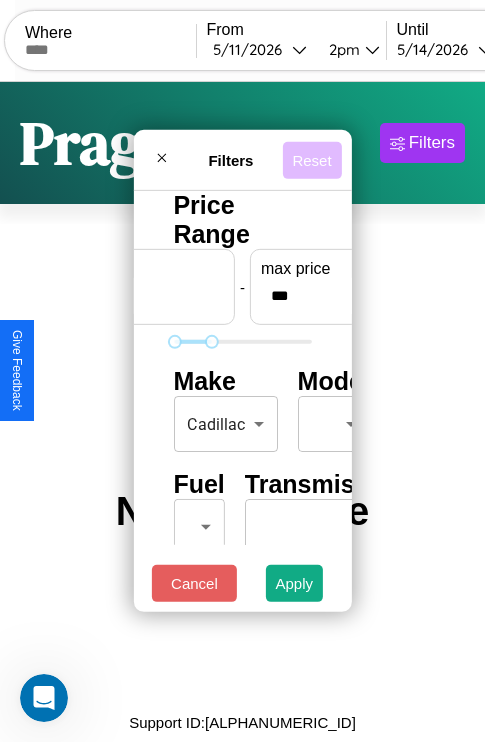 click on "Reset" at bounding box center (311, 159) 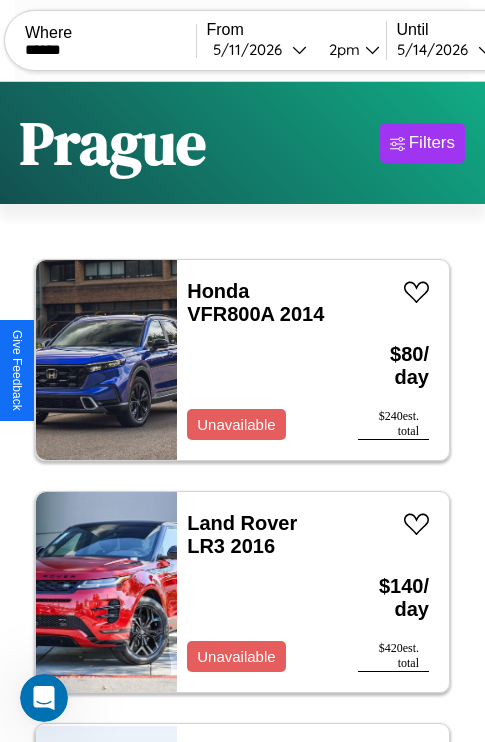 type on "******" 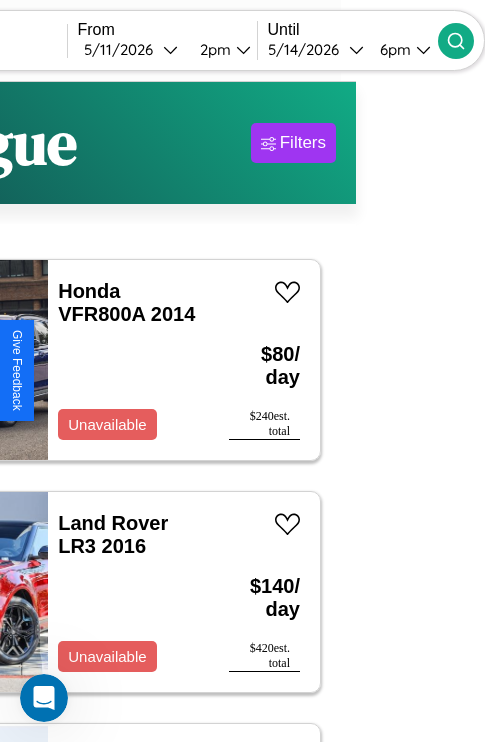 click 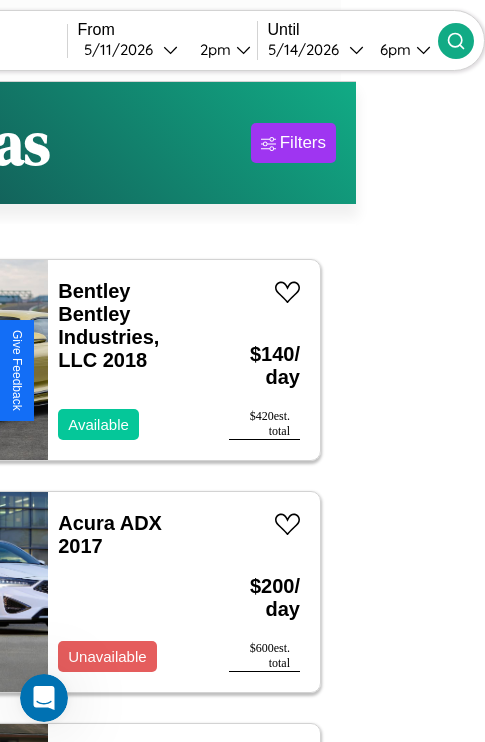 scroll, scrollTop: 38, scrollLeft: 114, axis: both 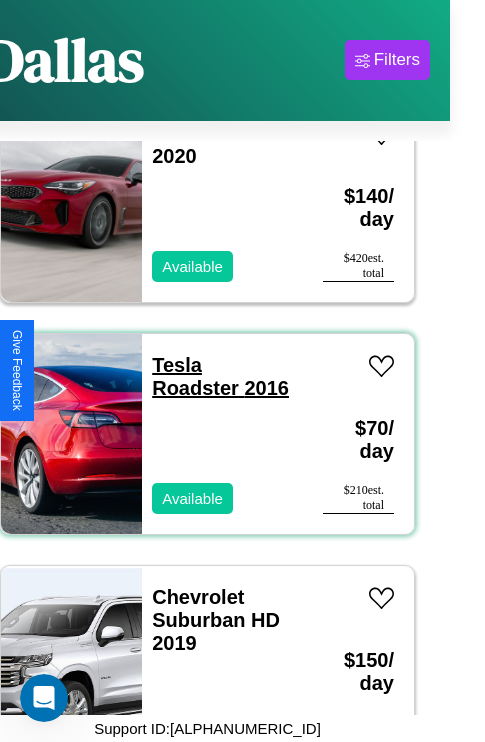 click on "Tesla   Roadster   2016" at bounding box center (220, 376) 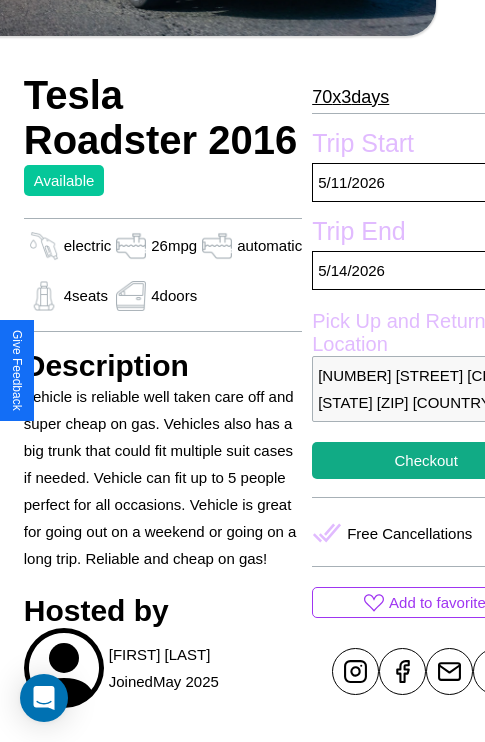 scroll, scrollTop: 497, scrollLeft: 76, axis: both 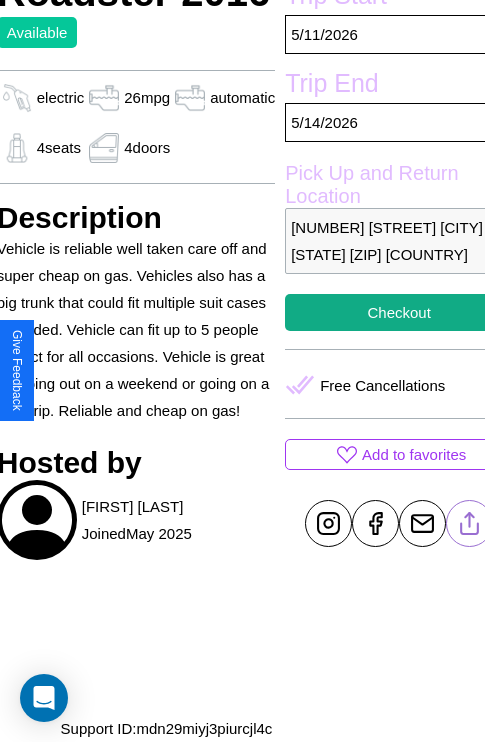click 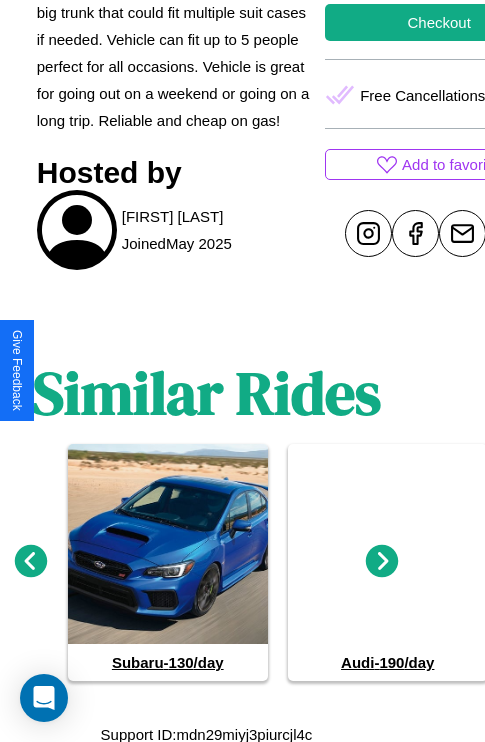 scroll, scrollTop: 793, scrollLeft: 30, axis: both 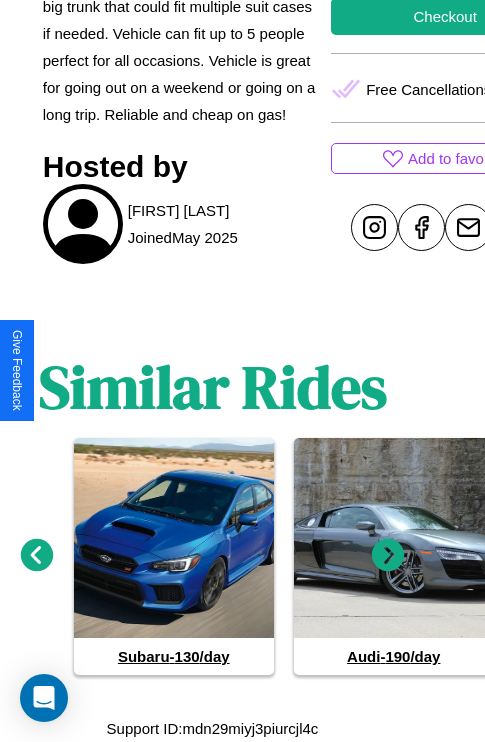 click 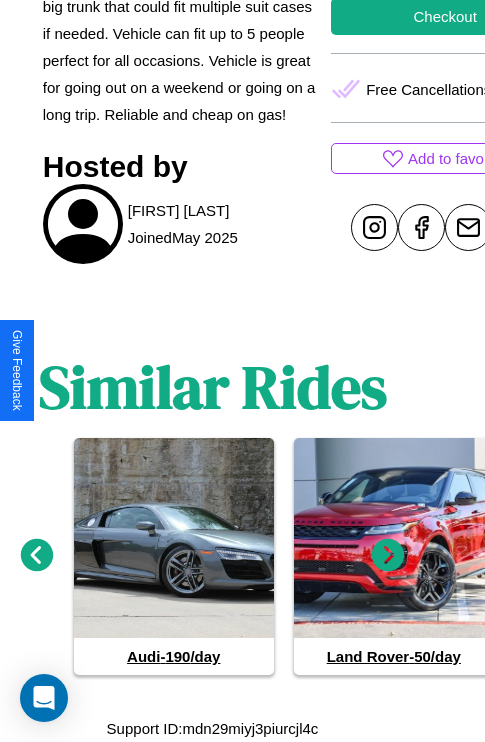 click 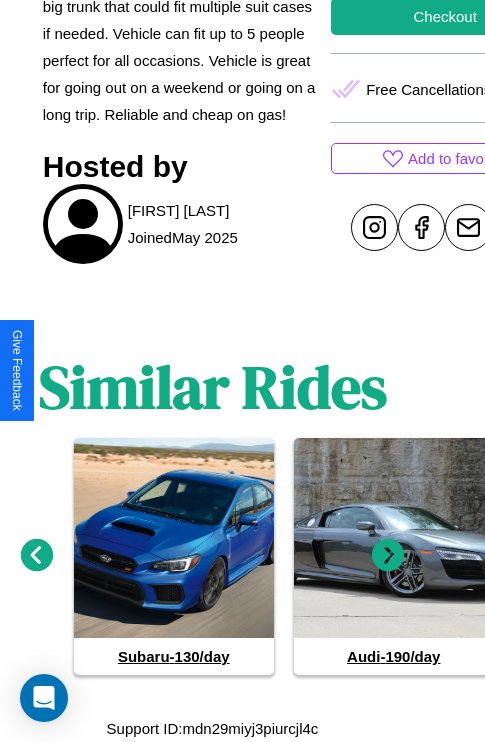 click 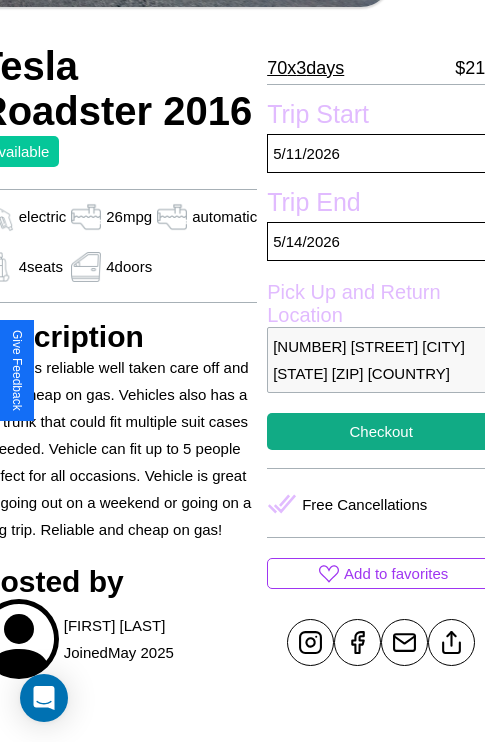 scroll, scrollTop: 336, scrollLeft: 96, axis: both 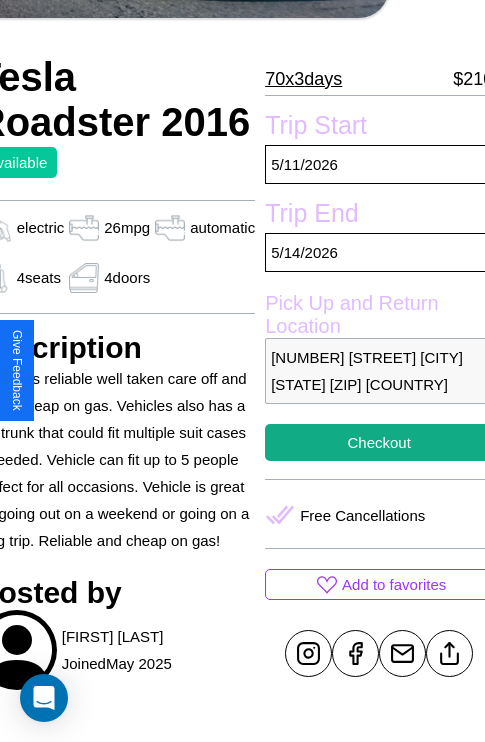 click on "7156 Union Street  Dallas Texas 76411 United States" at bounding box center [379, 371] 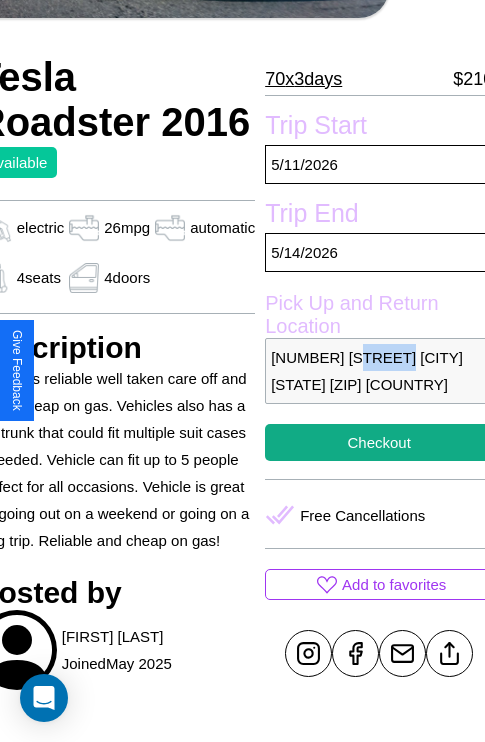 click on "7156 Union Street  Dallas Texas 76411 United States" at bounding box center (379, 371) 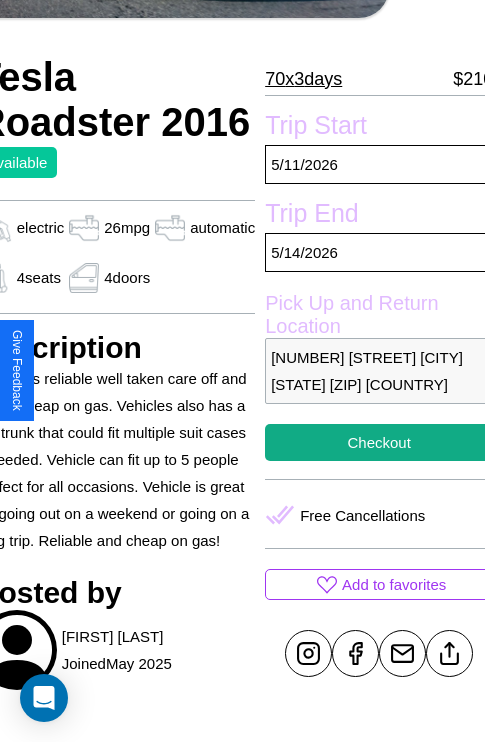 click on "7156 Union Street  Dallas Texas 76411 United States" at bounding box center (379, 371) 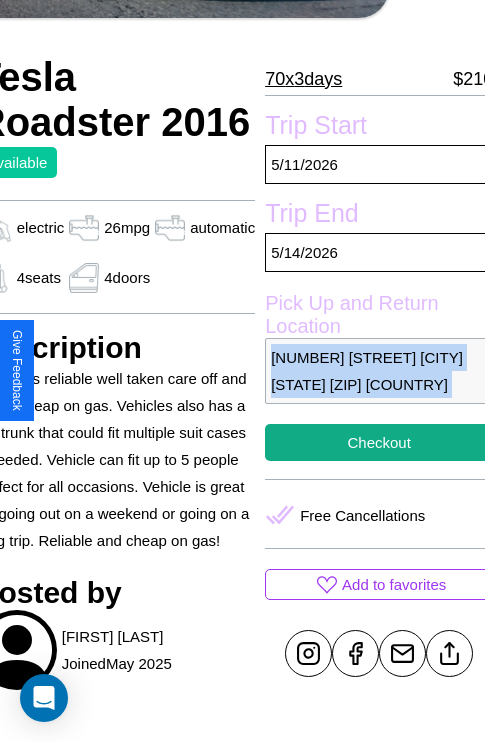 click on "7156 Union Street  Dallas Texas 76411 United States" at bounding box center (379, 371) 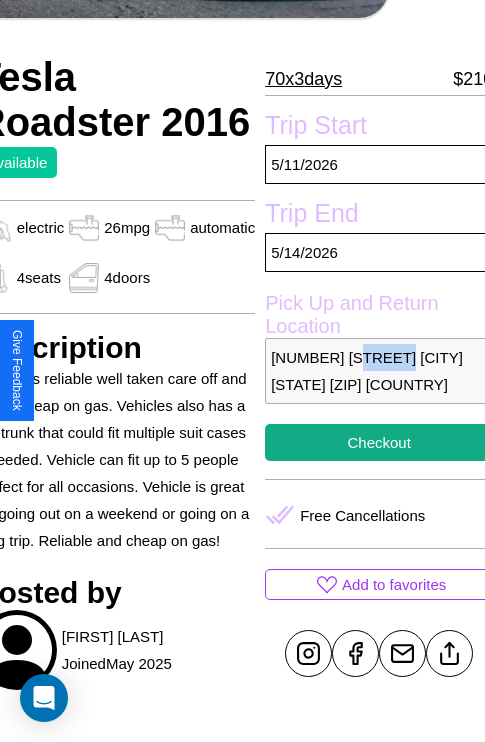 click on "7156 Union Street  Dallas Texas 76411 United States" at bounding box center [379, 371] 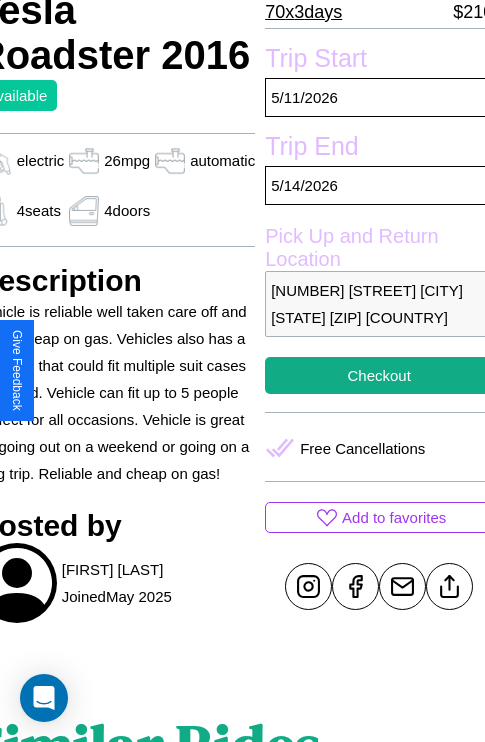 scroll, scrollTop: 408, scrollLeft: 96, axis: both 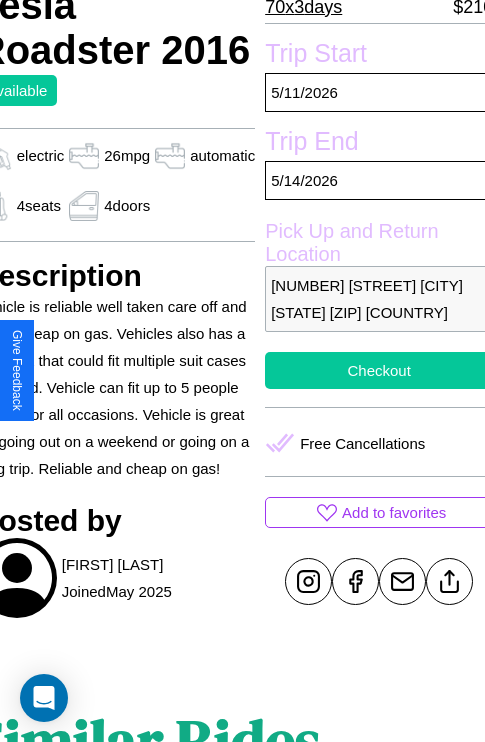 click on "Checkout" at bounding box center (379, 370) 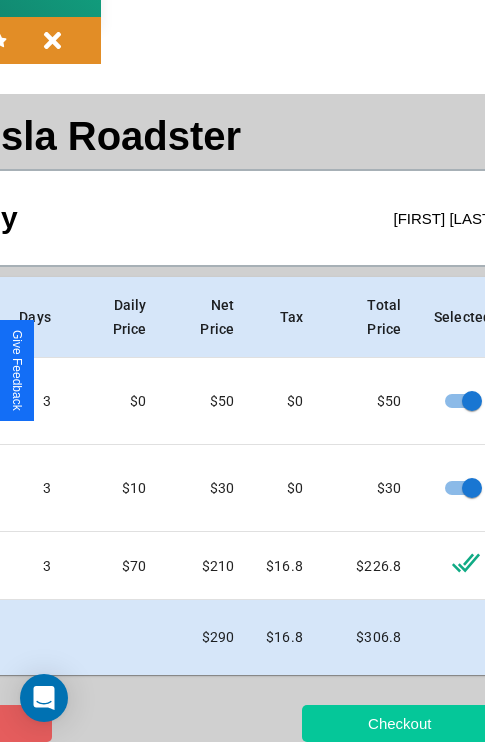click on "Checkout" at bounding box center (399, 723) 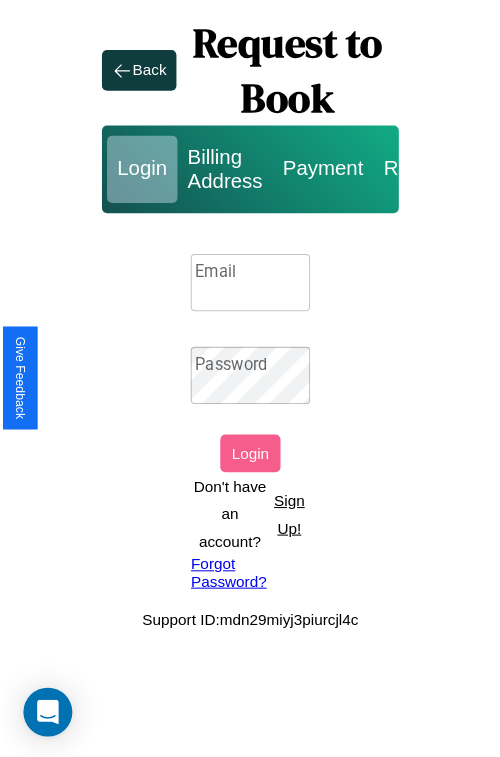 scroll, scrollTop: 0, scrollLeft: 0, axis: both 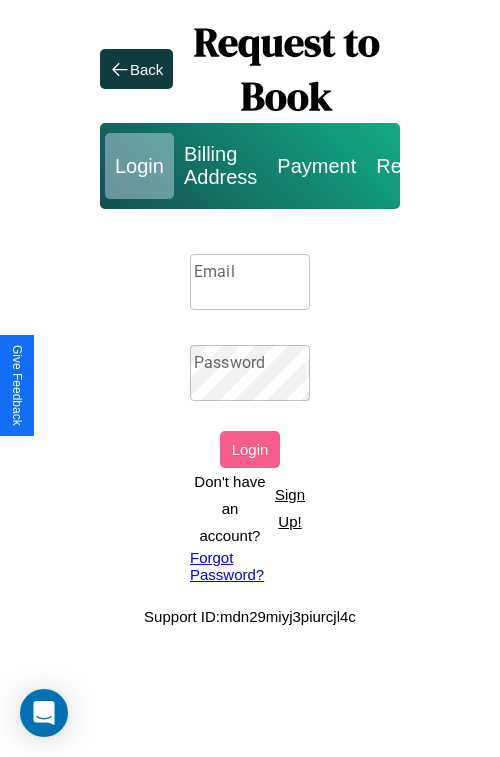 click on "Sign Up!" at bounding box center [290, 508] 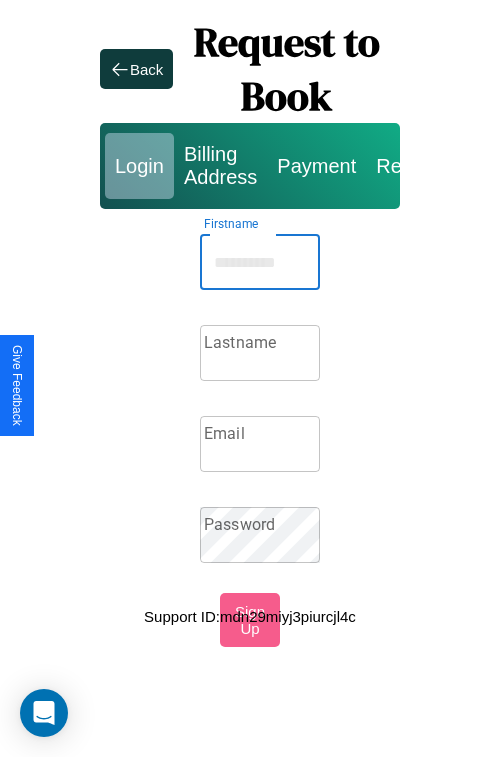 click on "Firstname" at bounding box center [260, 262] 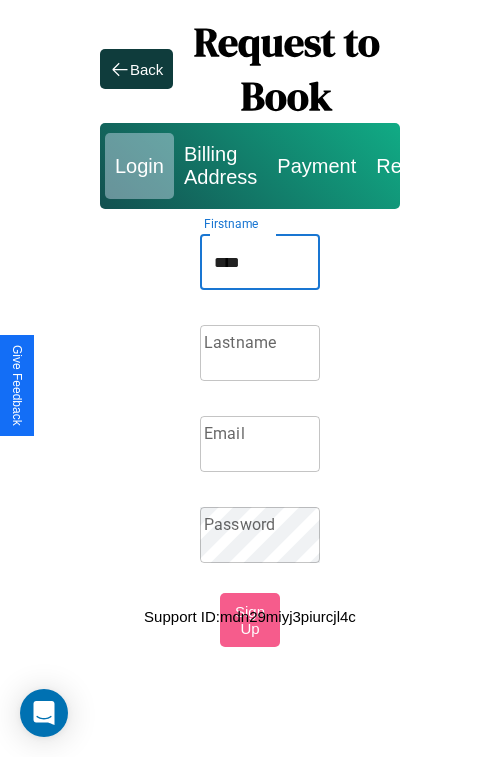 type on "****" 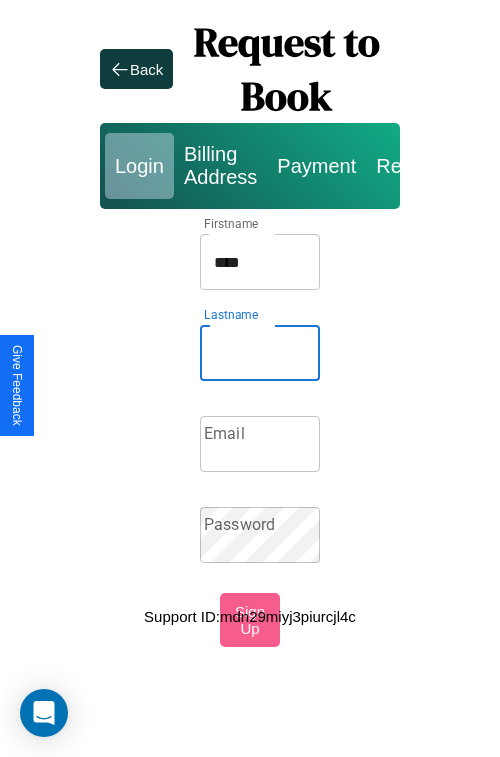 click on "Lastname" at bounding box center [260, 353] 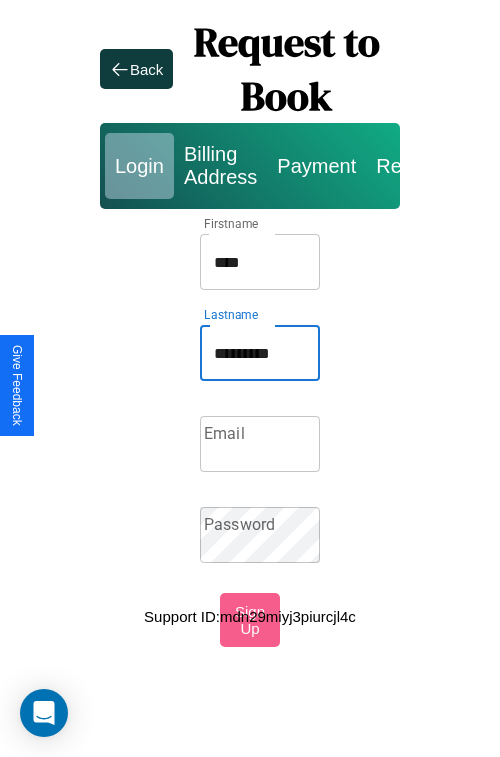 type on "*********" 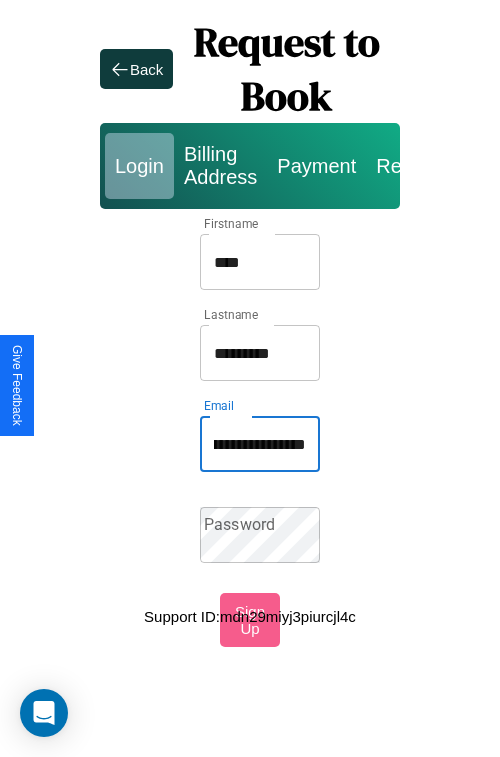 scroll, scrollTop: 0, scrollLeft: 111, axis: horizontal 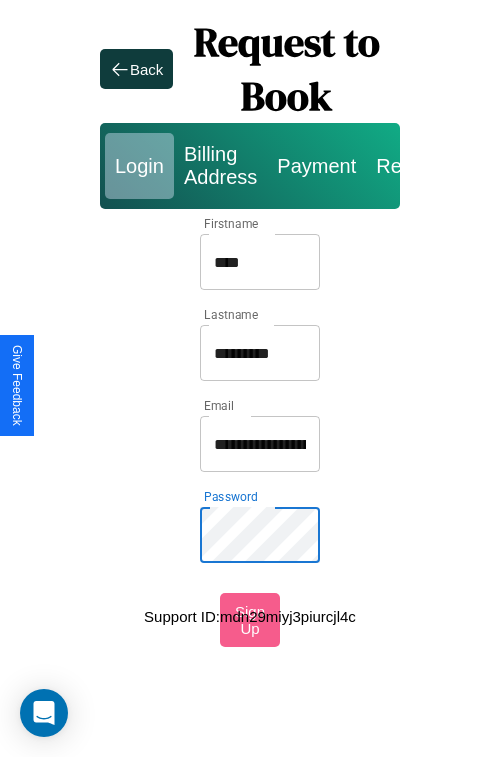 click on "****" at bounding box center [260, 262] 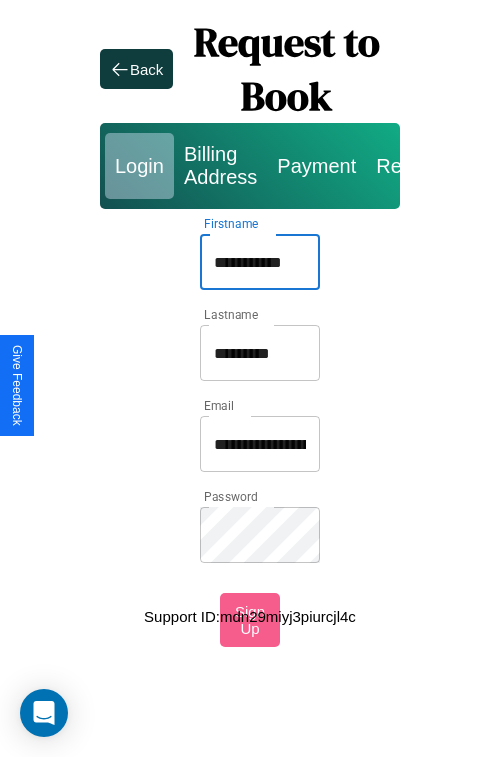 type on "**********" 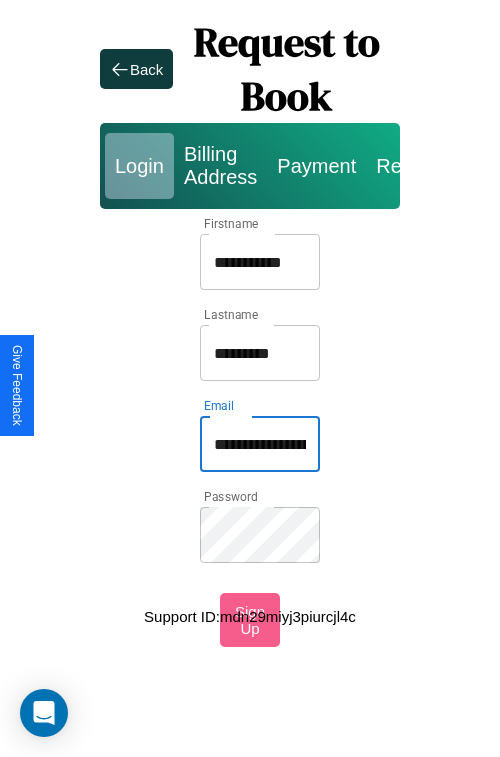 type on "**********" 